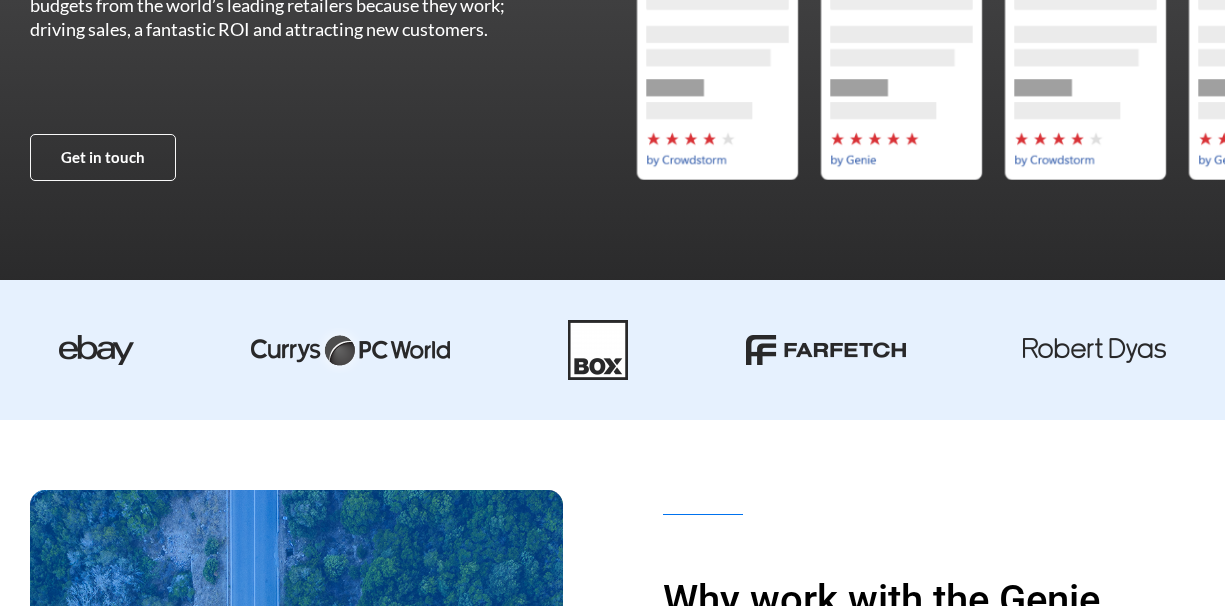 scroll, scrollTop: 0, scrollLeft: 0, axis: both 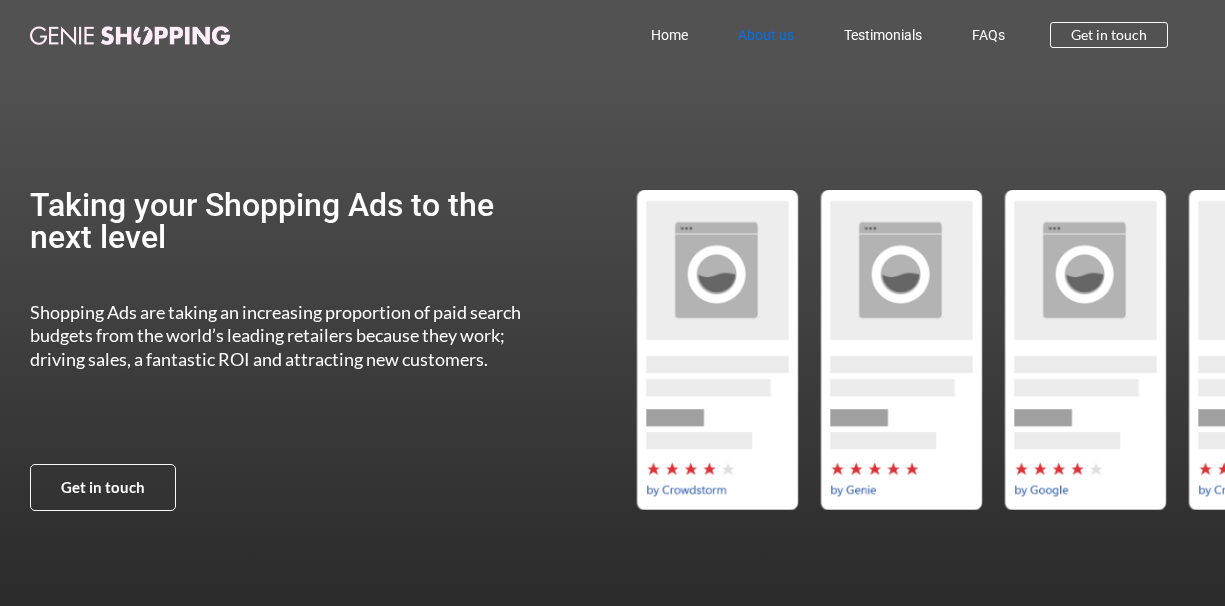 click on "About us" 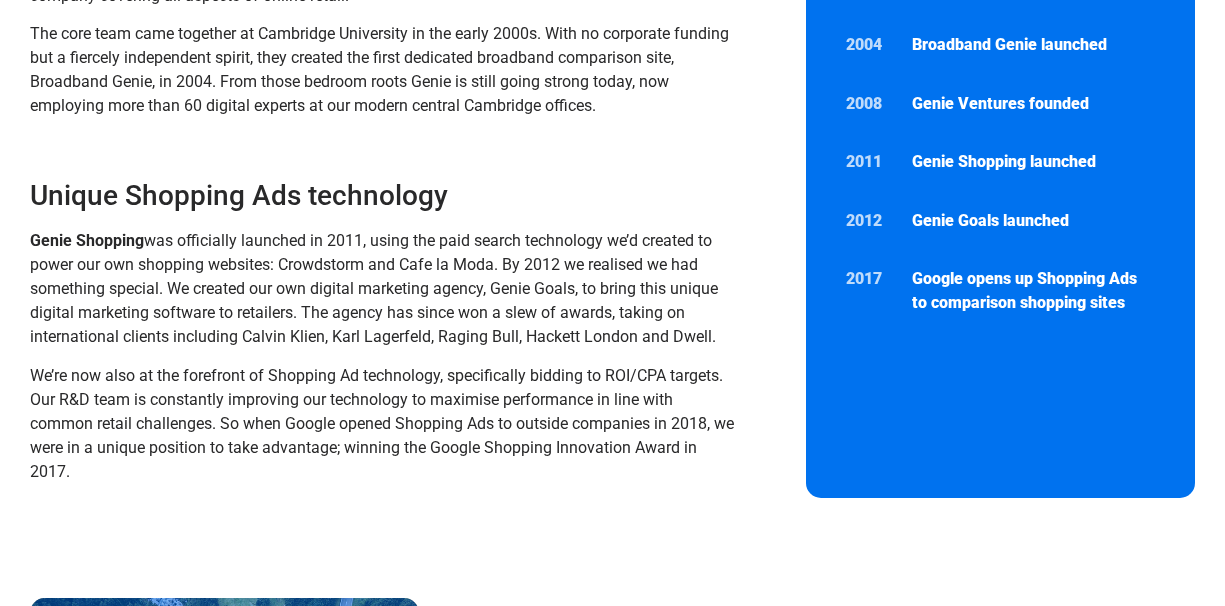scroll, scrollTop: 0, scrollLeft: 0, axis: both 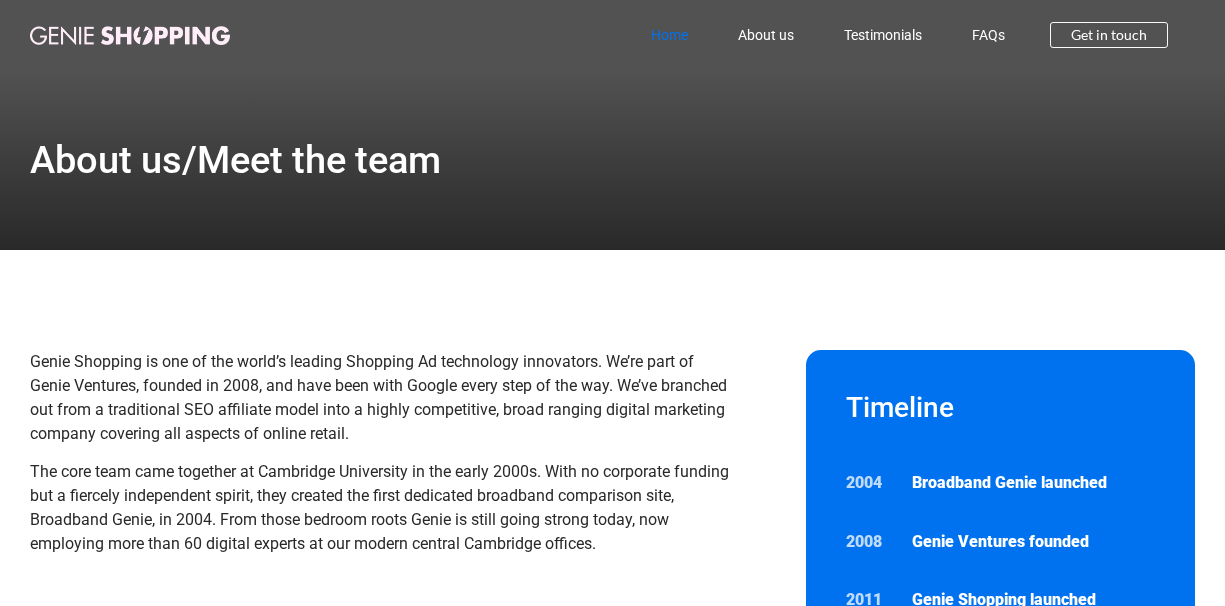 click on "Home" 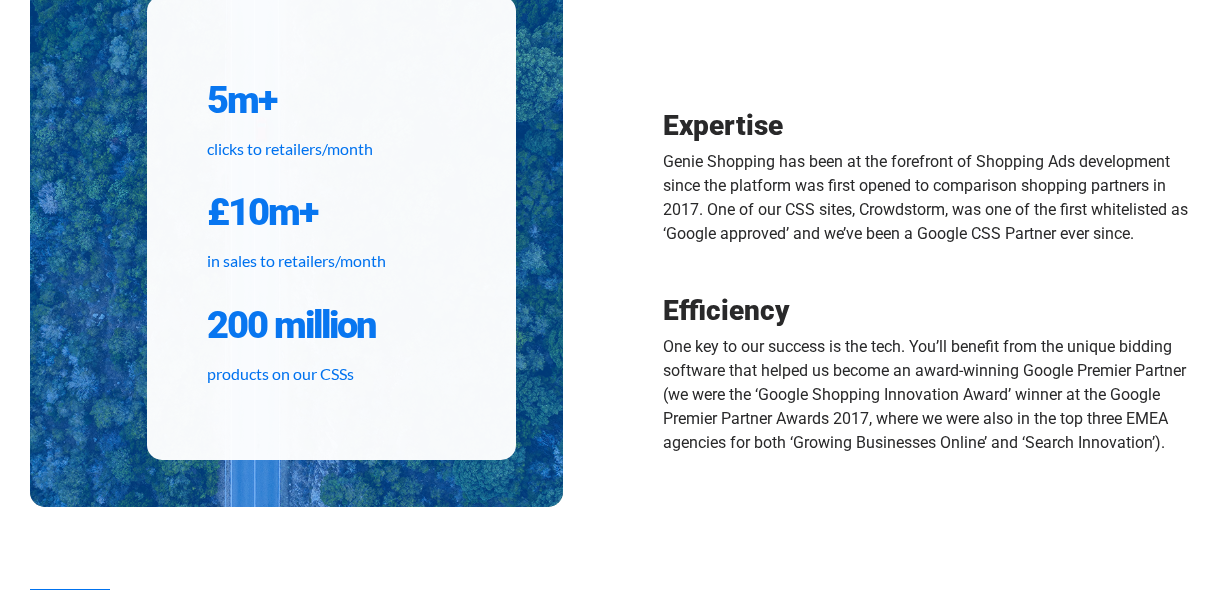 scroll, scrollTop: 0, scrollLeft: 0, axis: both 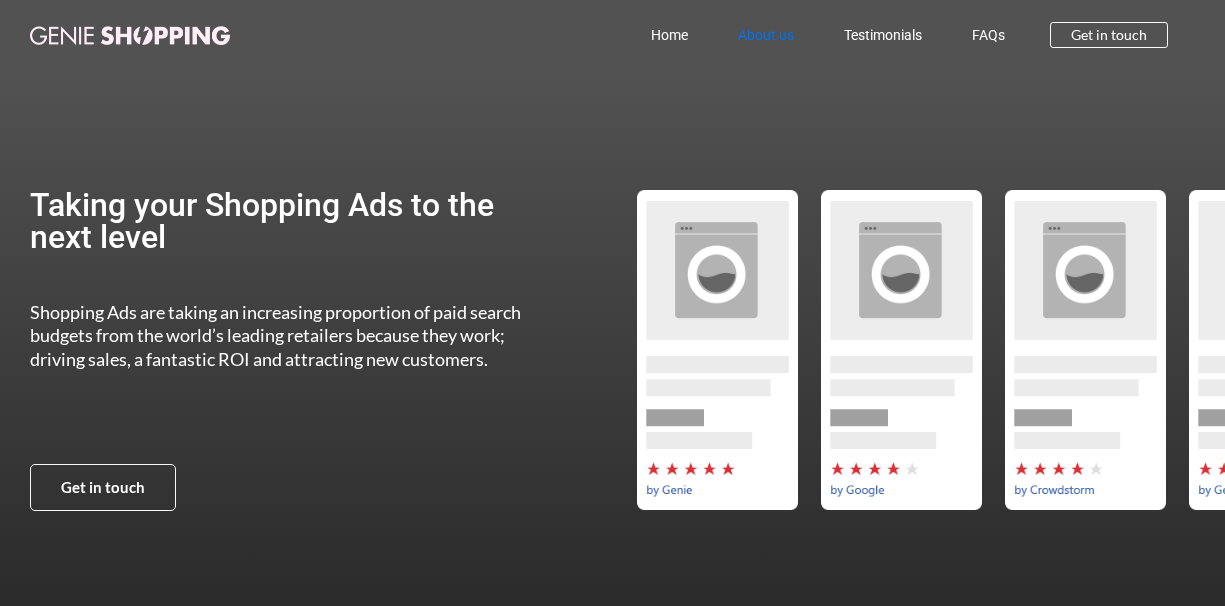 click on "About us" 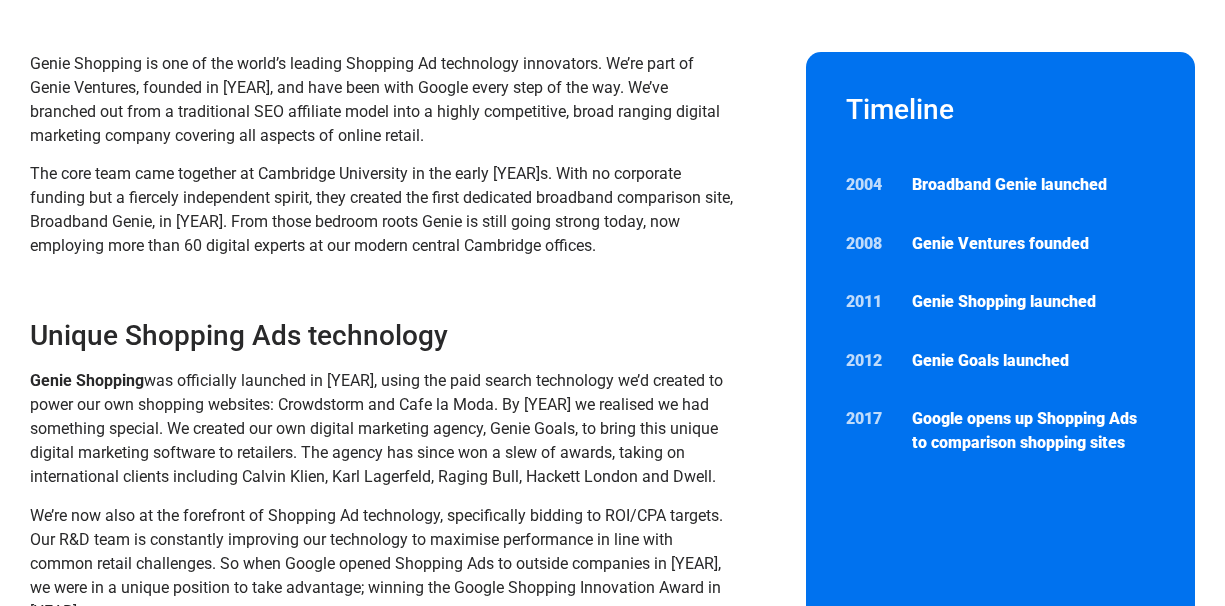 scroll, scrollTop: 0, scrollLeft: 0, axis: both 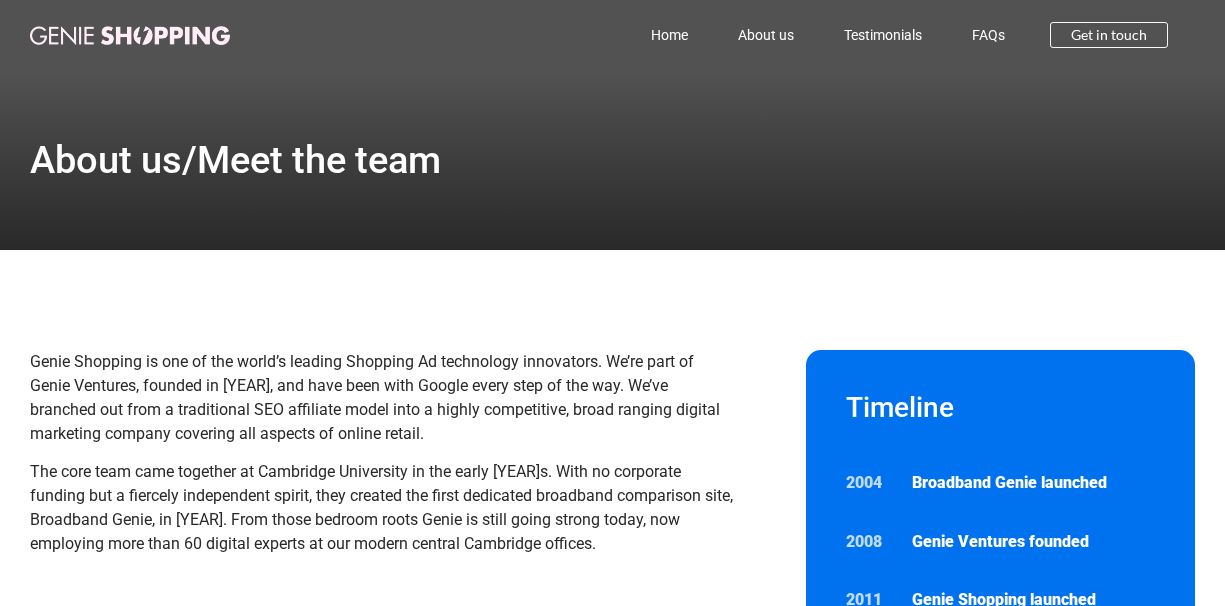 click at bounding box center (130, 35) 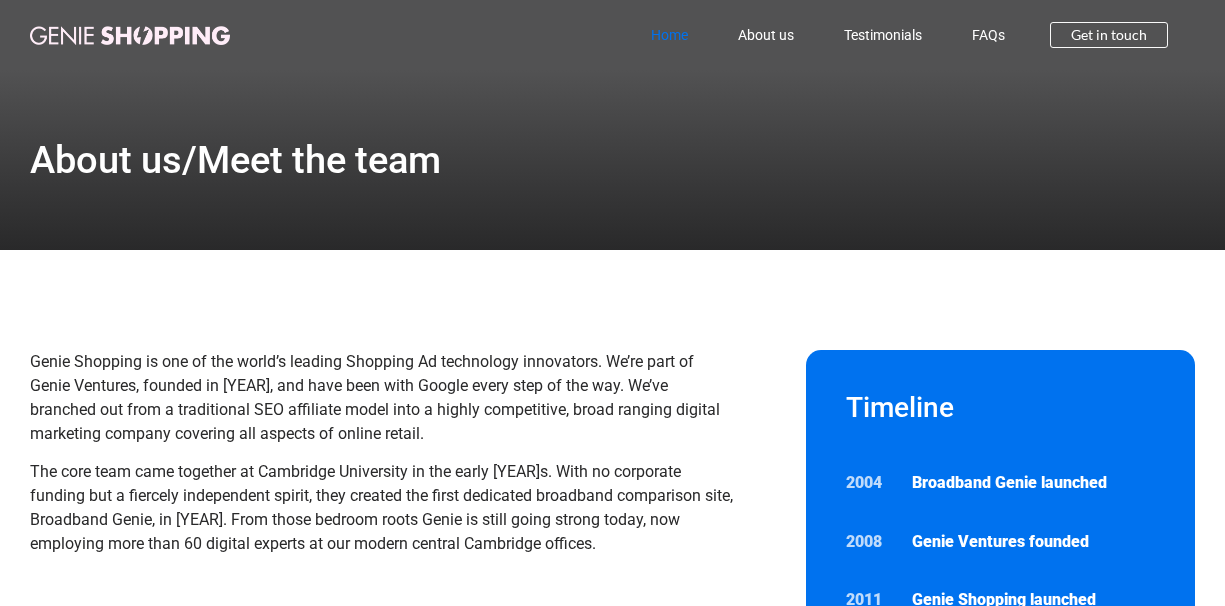 click on "Home" 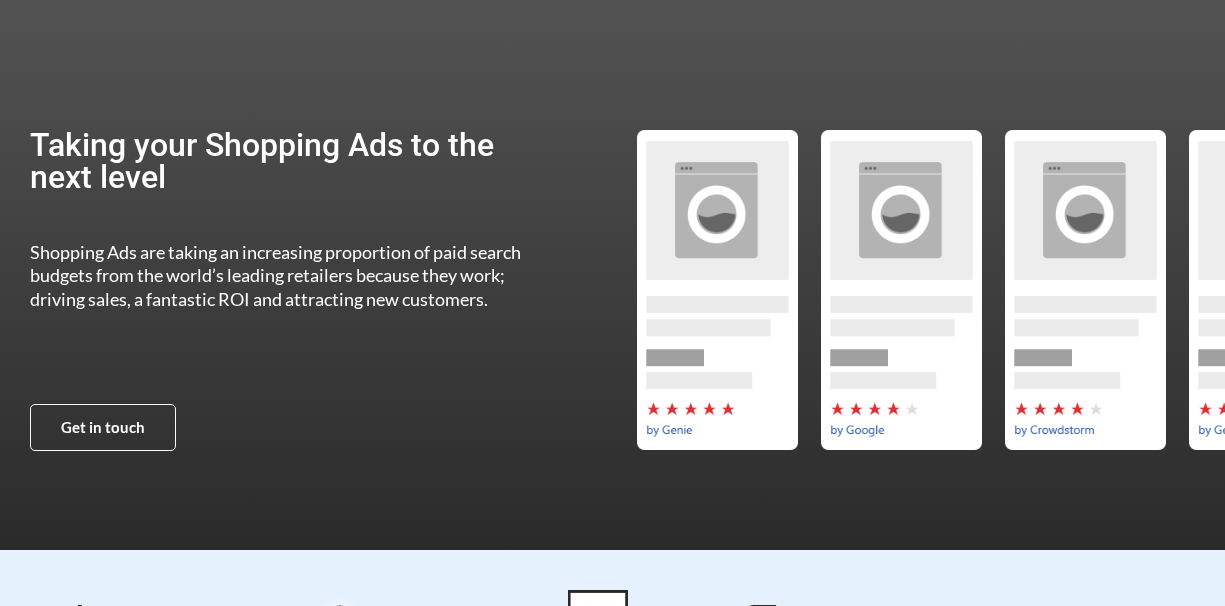 scroll, scrollTop: 38, scrollLeft: 0, axis: vertical 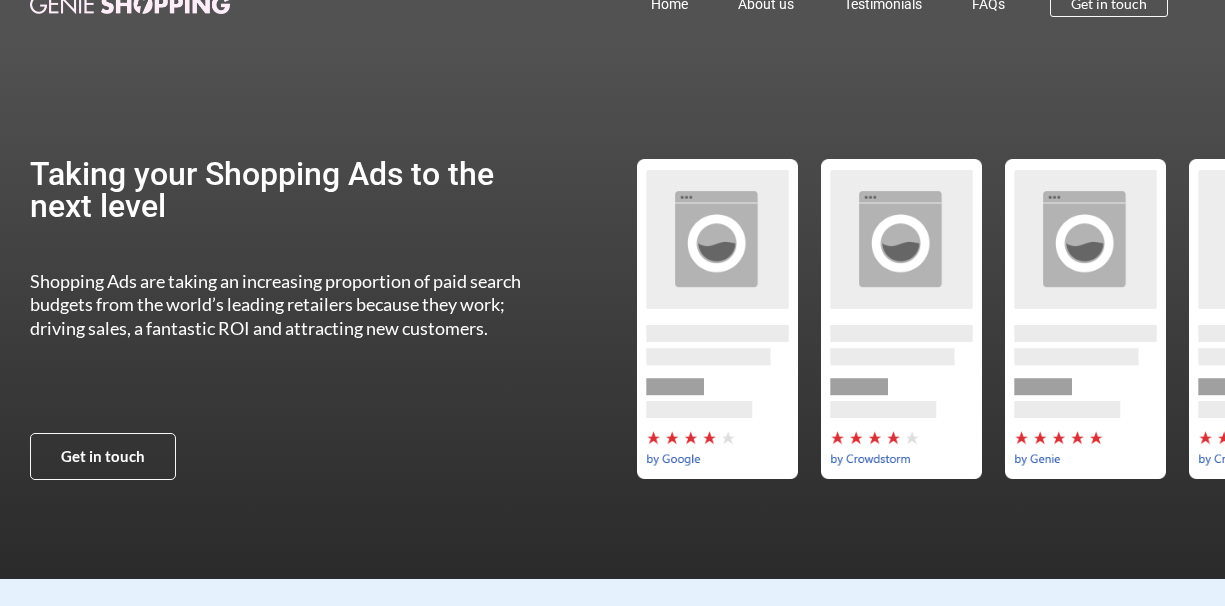 click on "Taking your Shopping Ads to the next level
Shopping Ads are taking an increasing proportion of paid search budgets from the world’s leading retailers because they work; driving sales, a fantastic ROI and attracting new customers.
Get in touch" at bounding box center (327, 319) 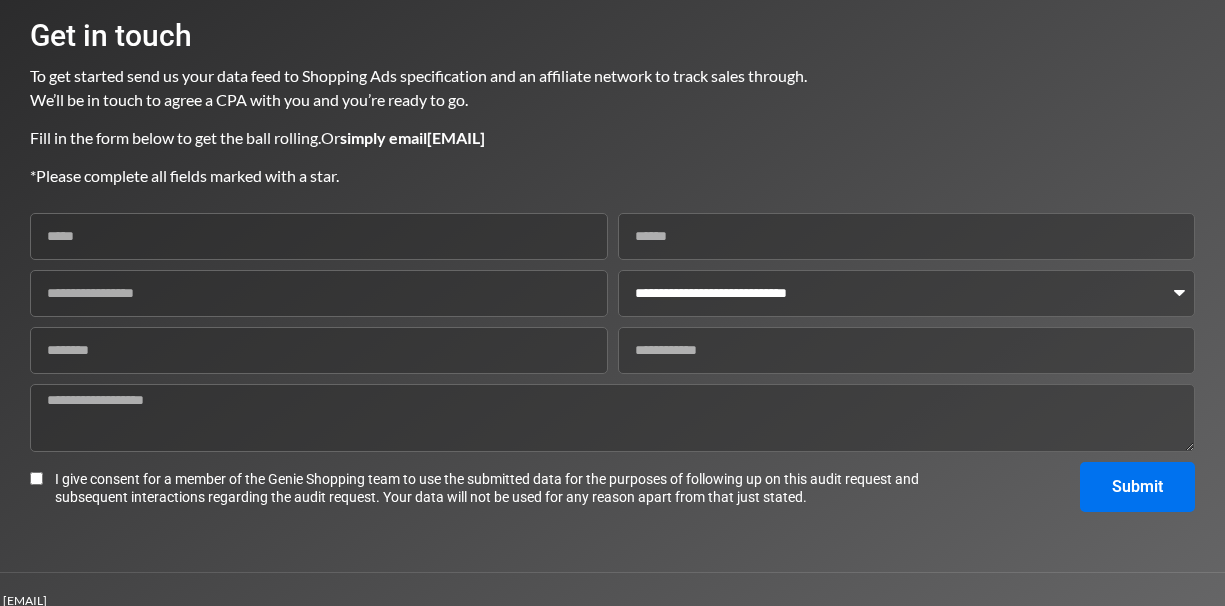 scroll, scrollTop: 2682, scrollLeft: 0, axis: vertical 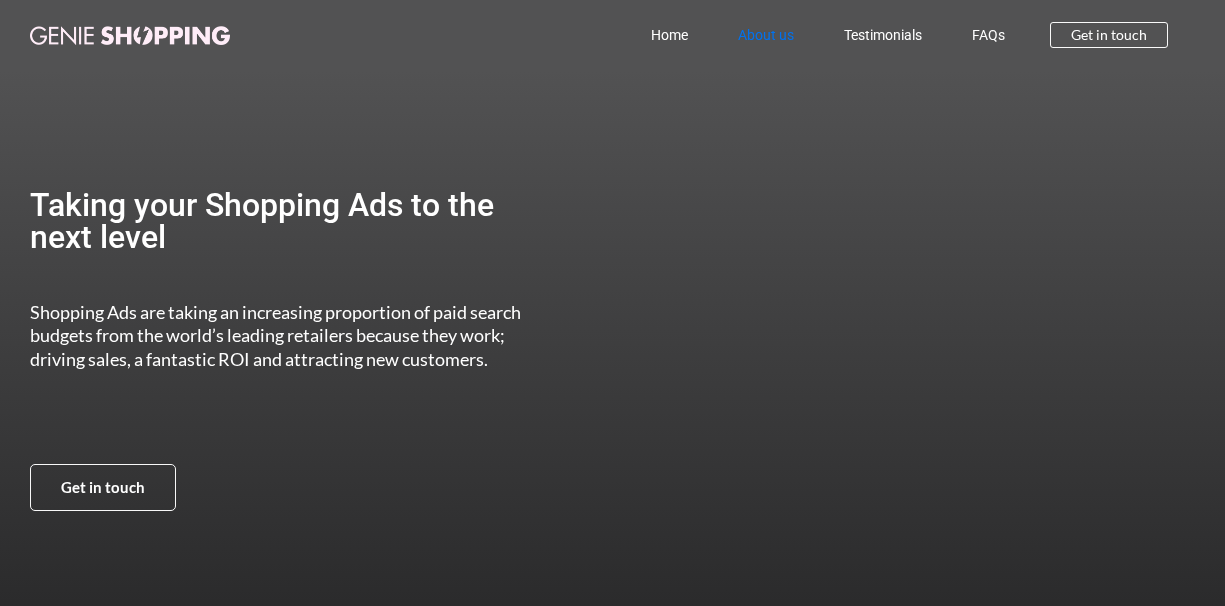 click on "About us" 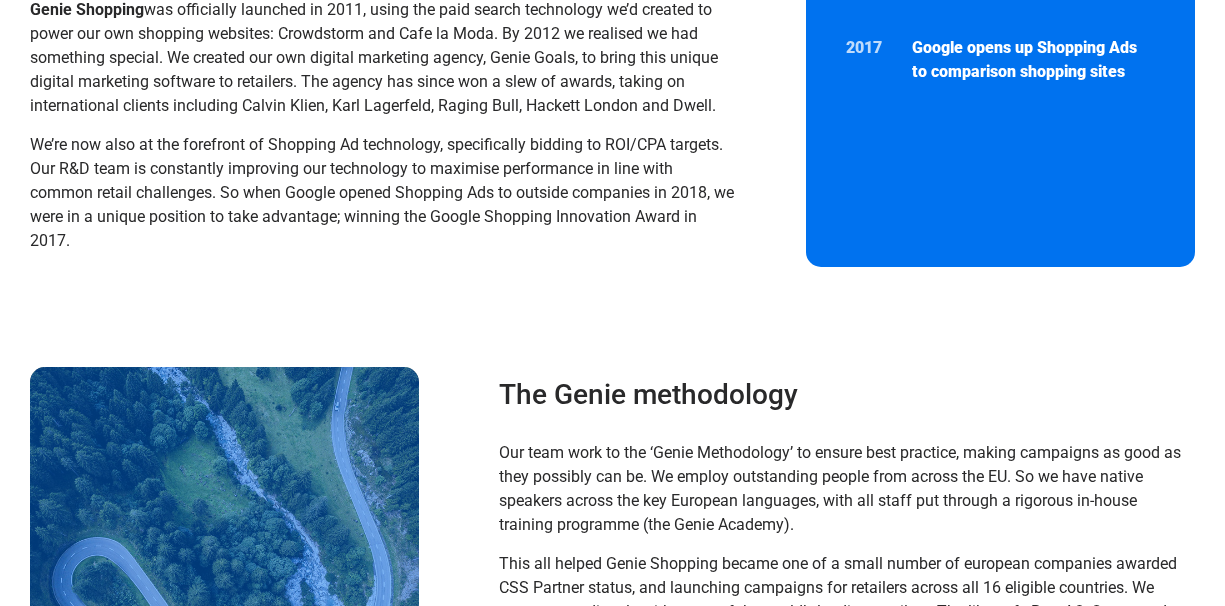 scroll, scrollTop: 0, scrollLeft: 0, axis: both 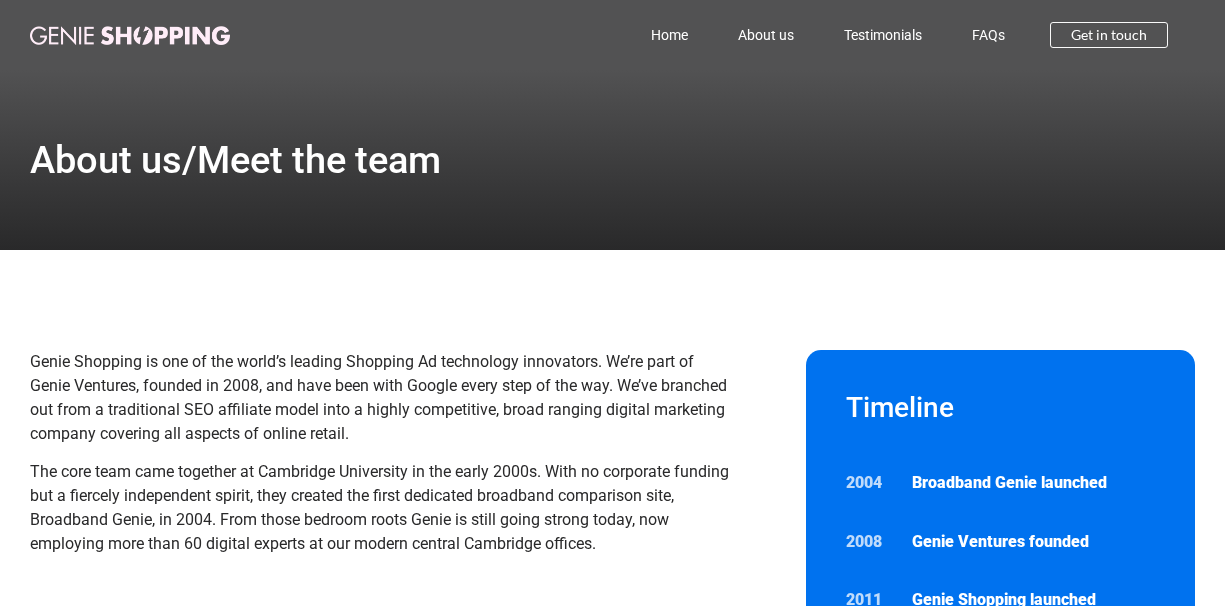 click at bounding box center [130, 35] 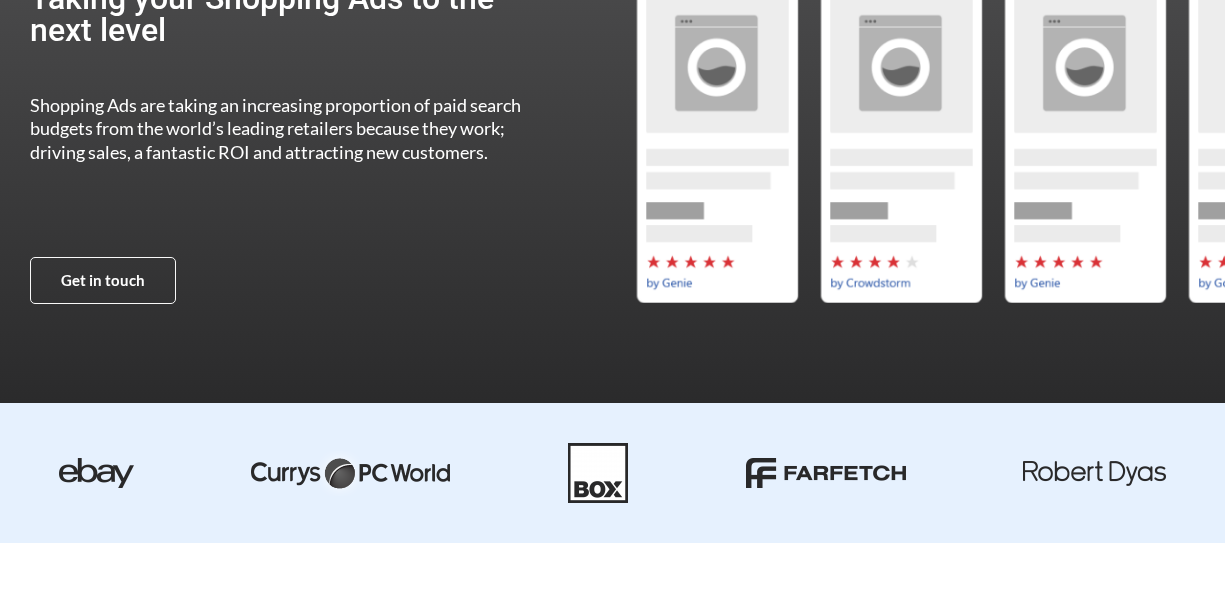 scroll, scrollTop: 0, scrollLeft: 0, axis: both 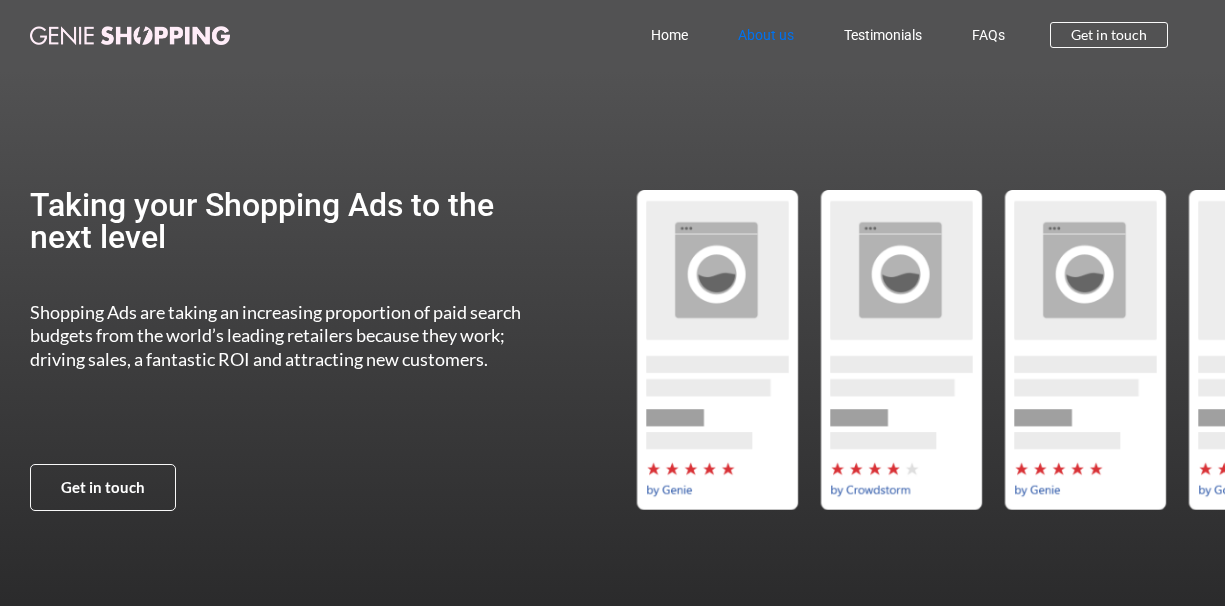 click on "About us" 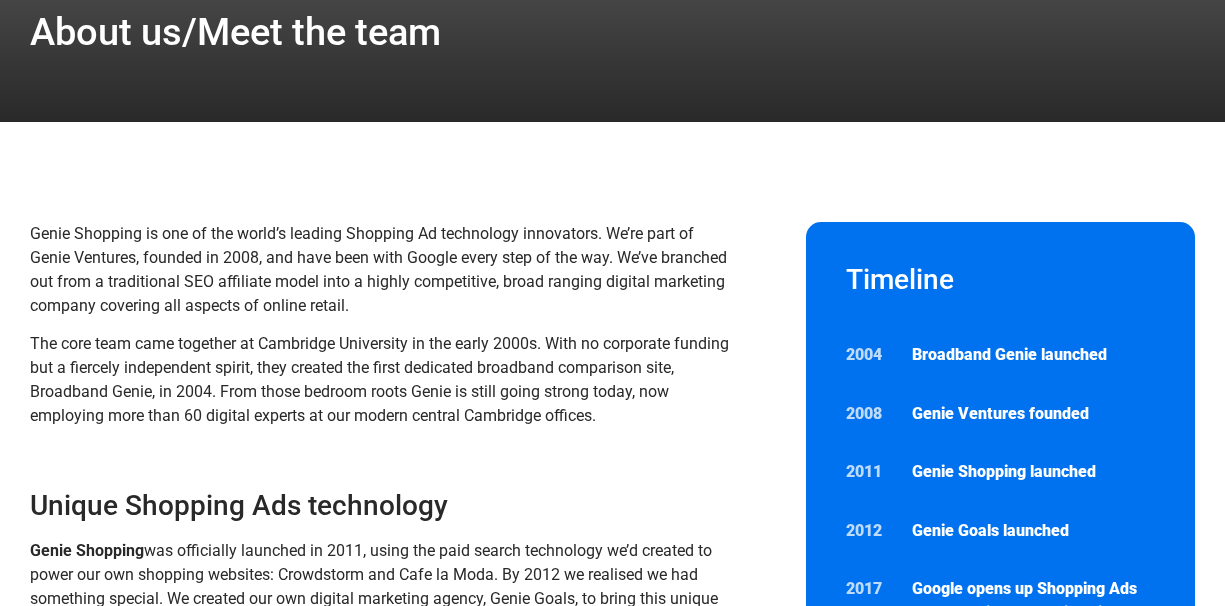 scroll, scrollTop: 127, scrollLeft: 0, axis: vertical 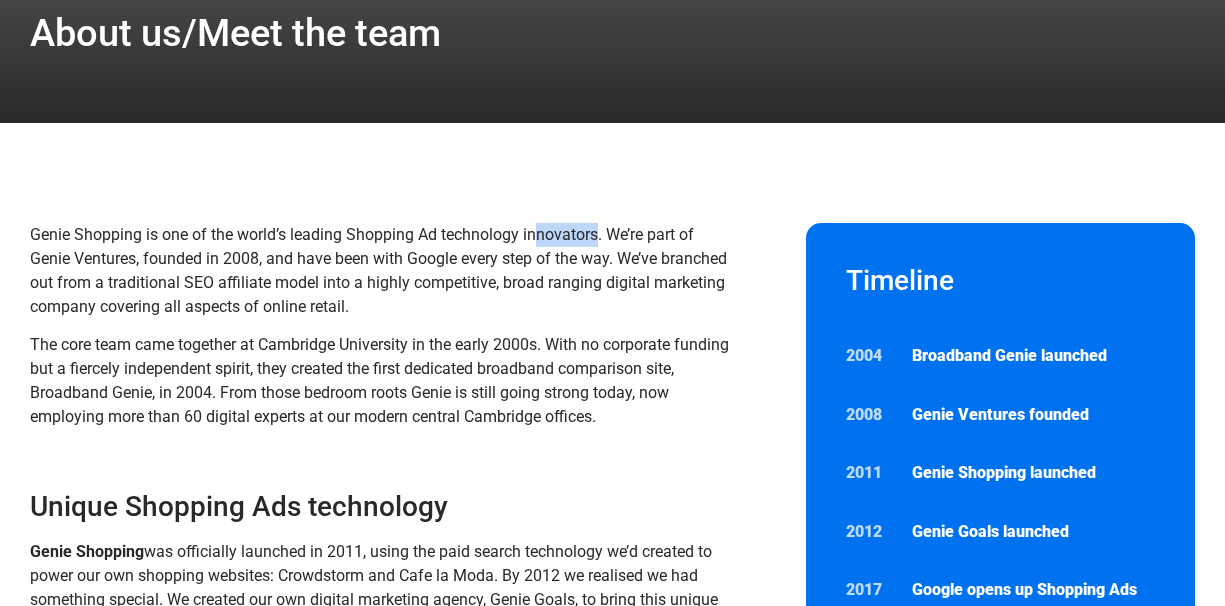 drag, startPoint x: 614, startPoint y: 236, endPoint x: 548, endPoint y: 237, distance: 66.007576 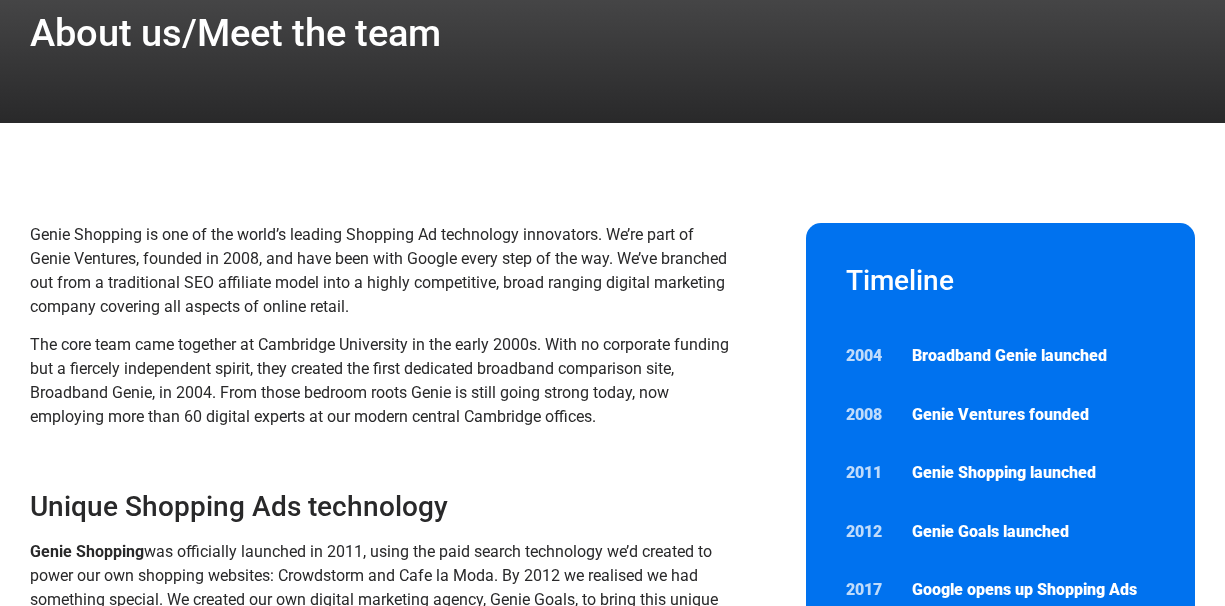 click on "Genie Shopping is one of the world’s leading Shopping Ad technology innovators. We’re part of Genie Ventures, founded in 2008, and have been with Google every step of the way. We’ve branched out from a traditional SEO affiliate model into a highly competitive, broad ranging digital marketing company covering all aspects of online retail." at bounding box center [383, 271] 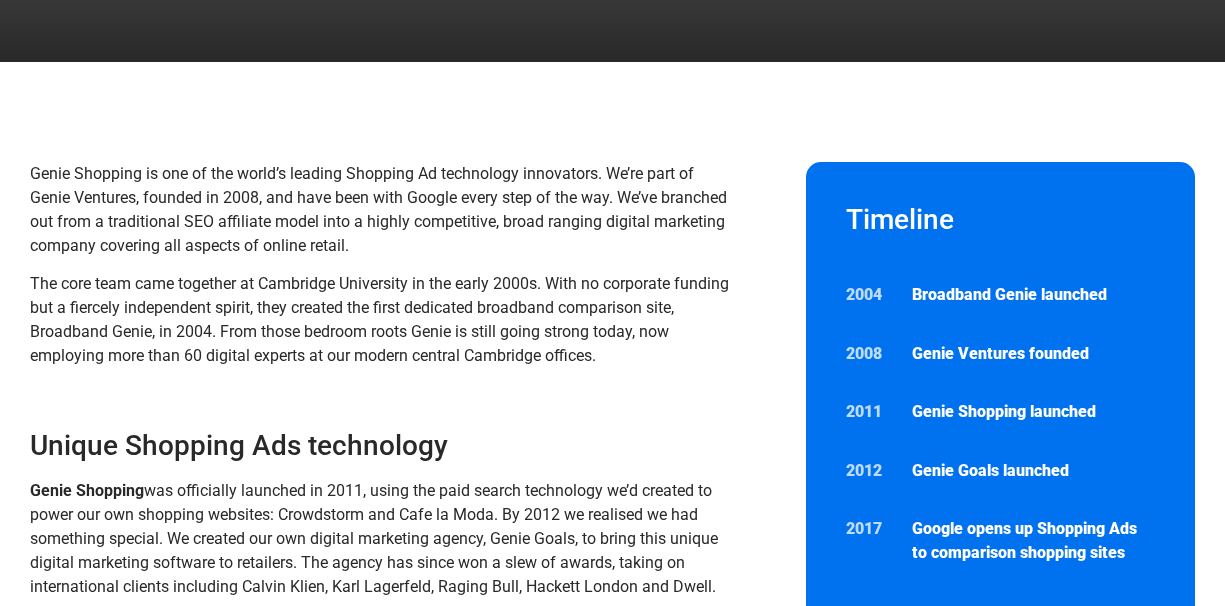 scroll, scrollTop: 0, scrollLeft: 0, axis: both 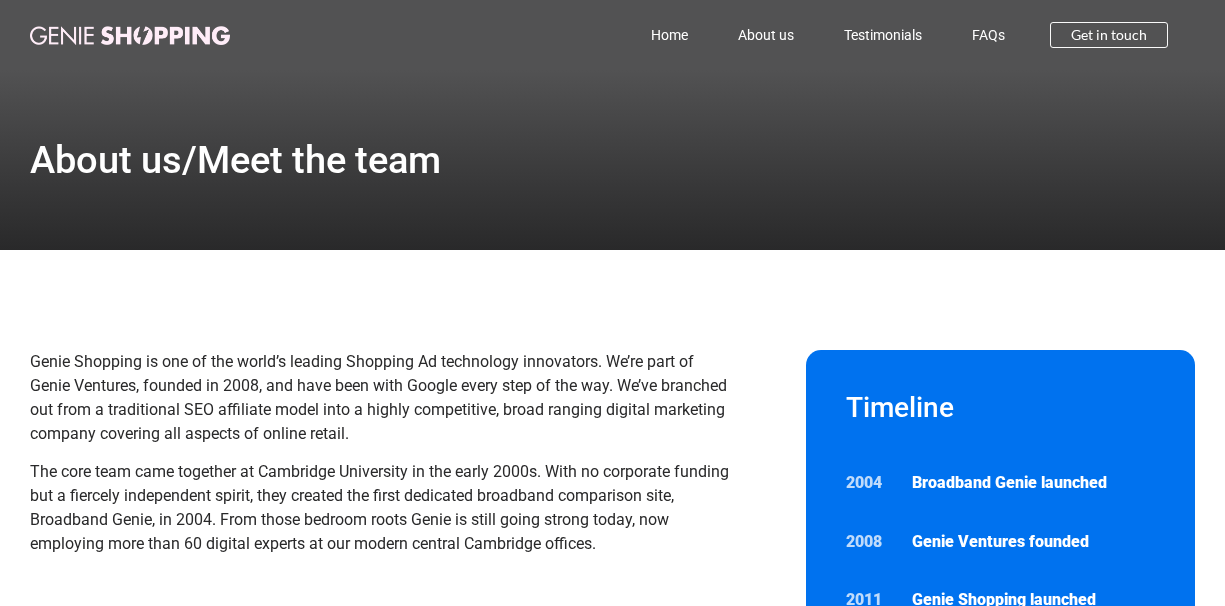click at bounding box center (130, 35) 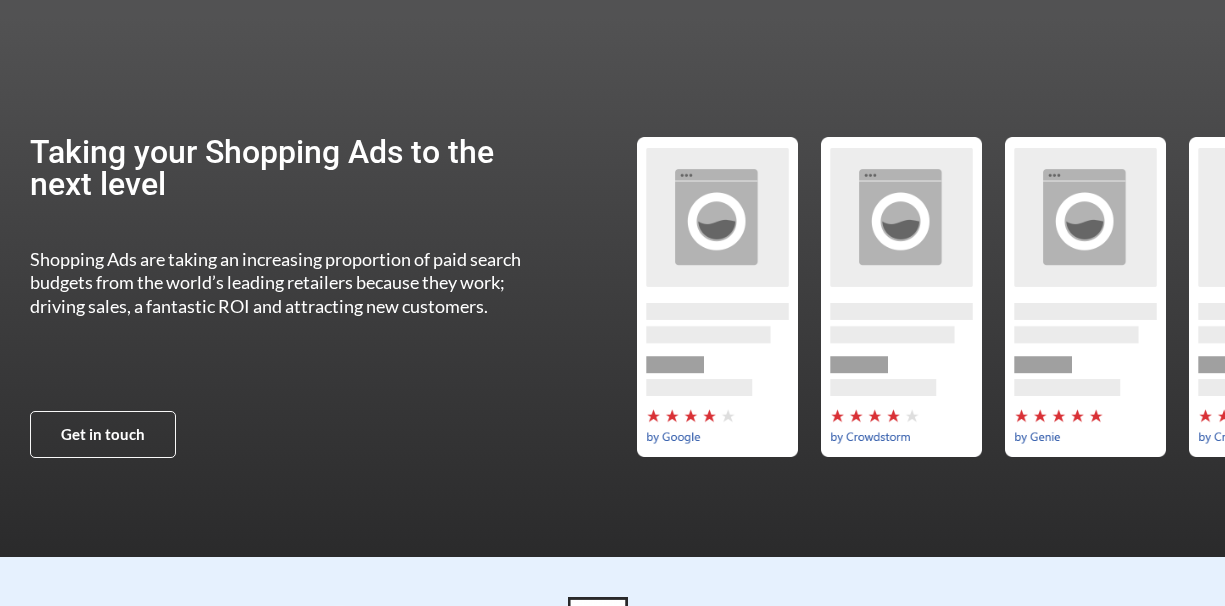 scroll, scrollTop: 0, scrollLeft: 0, axis: both 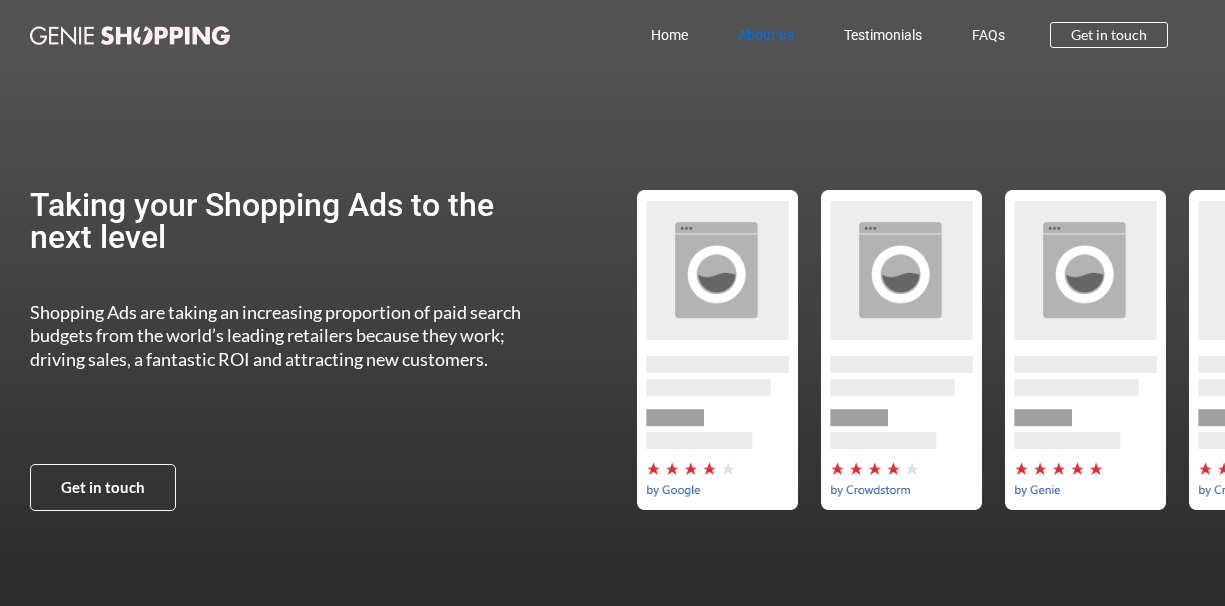 click on "About us" 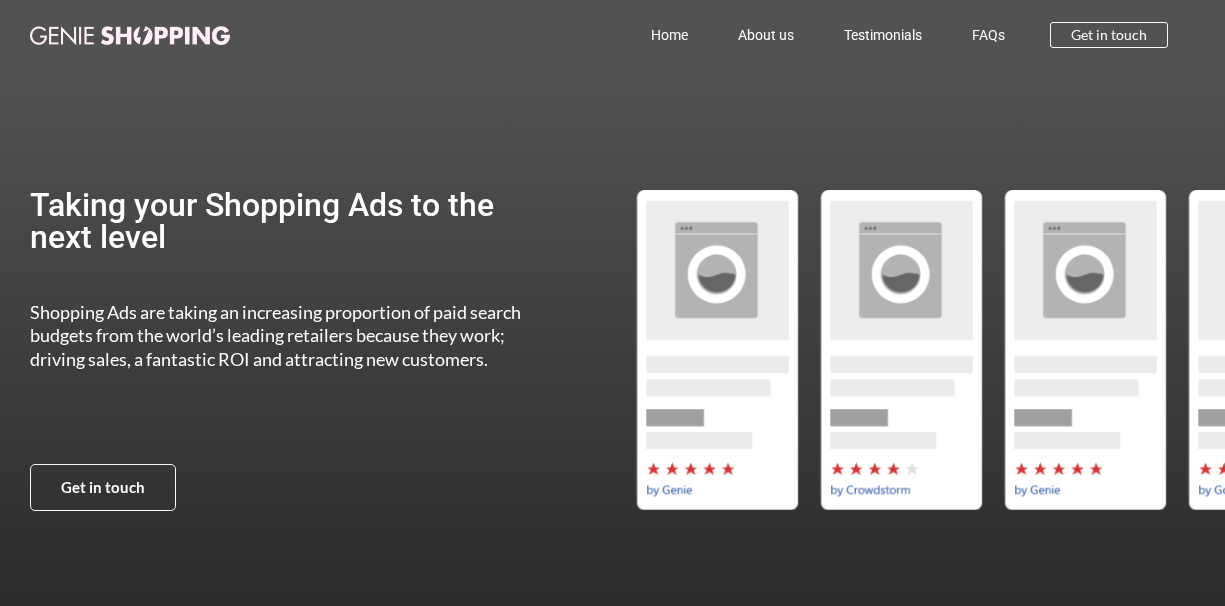 scroll, scrollTop: 0, scrollLeft: 0, axis: both 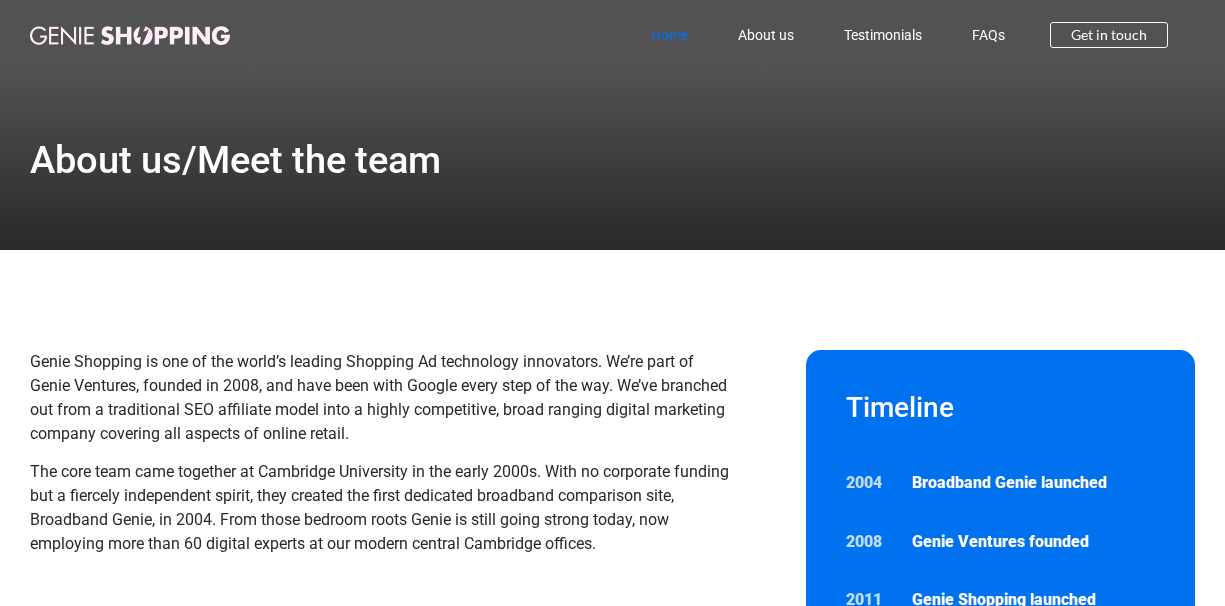 click on "Home" 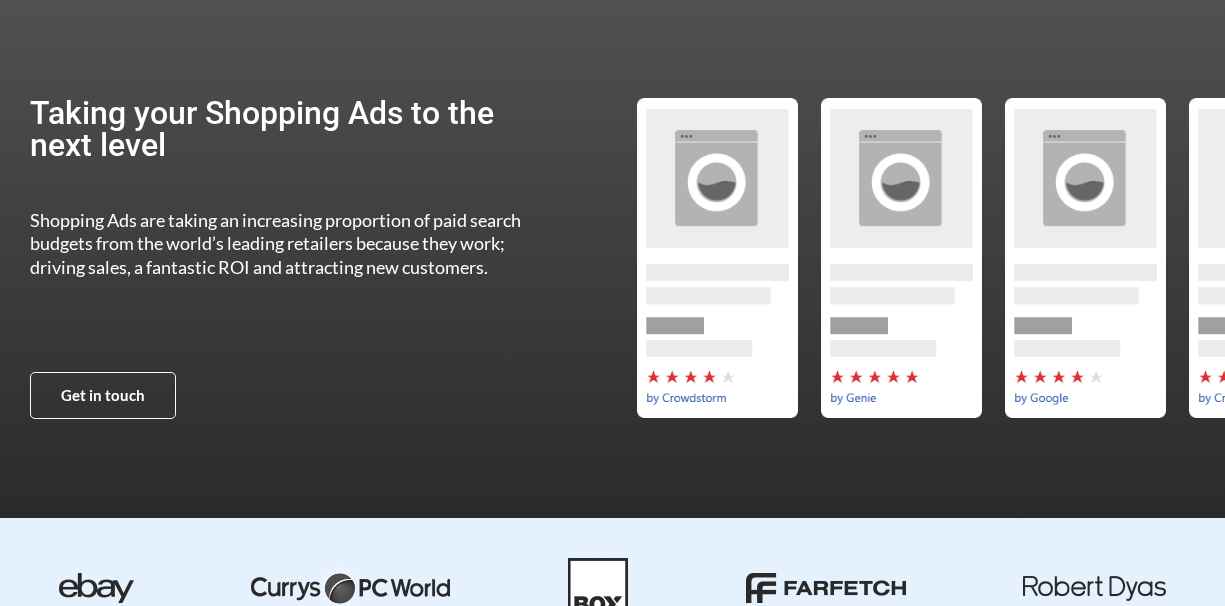 scroll, scrollTop: 0, scrollLeft: 0, axis: both 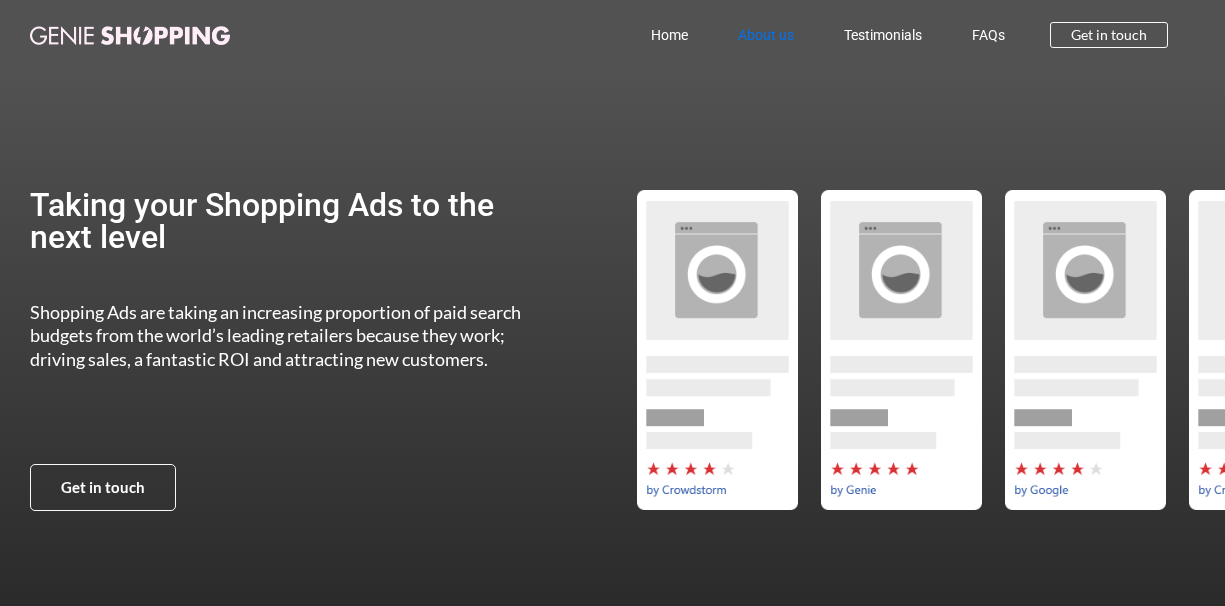 click on "About us" 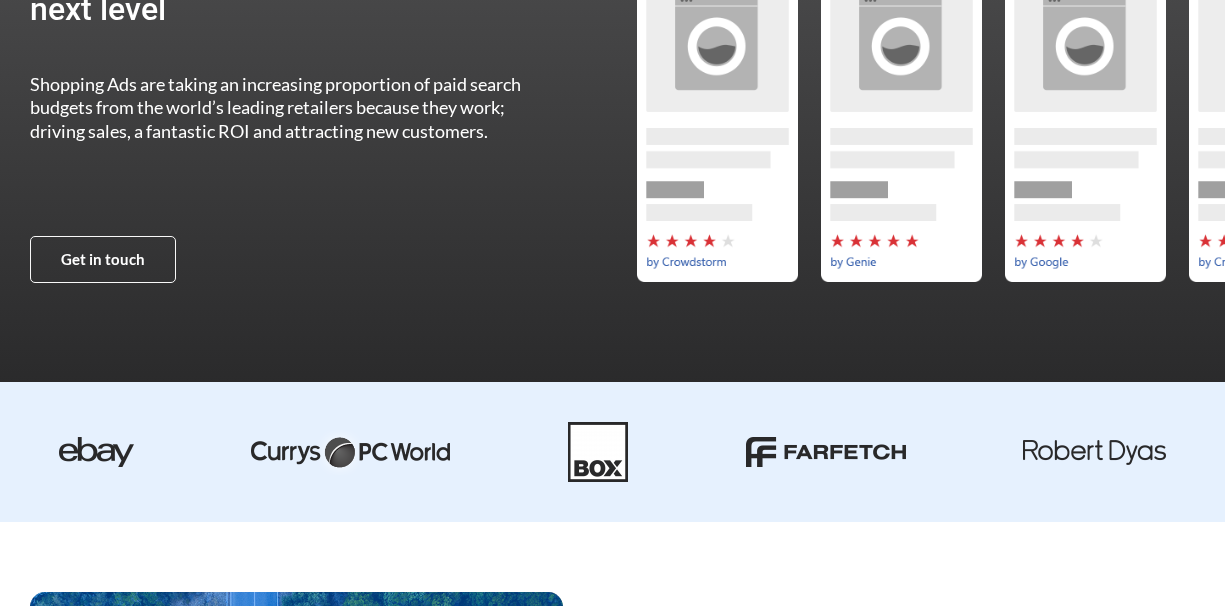 scroll, scrollTop: 269, scrollLeft: 0, axis: vertical 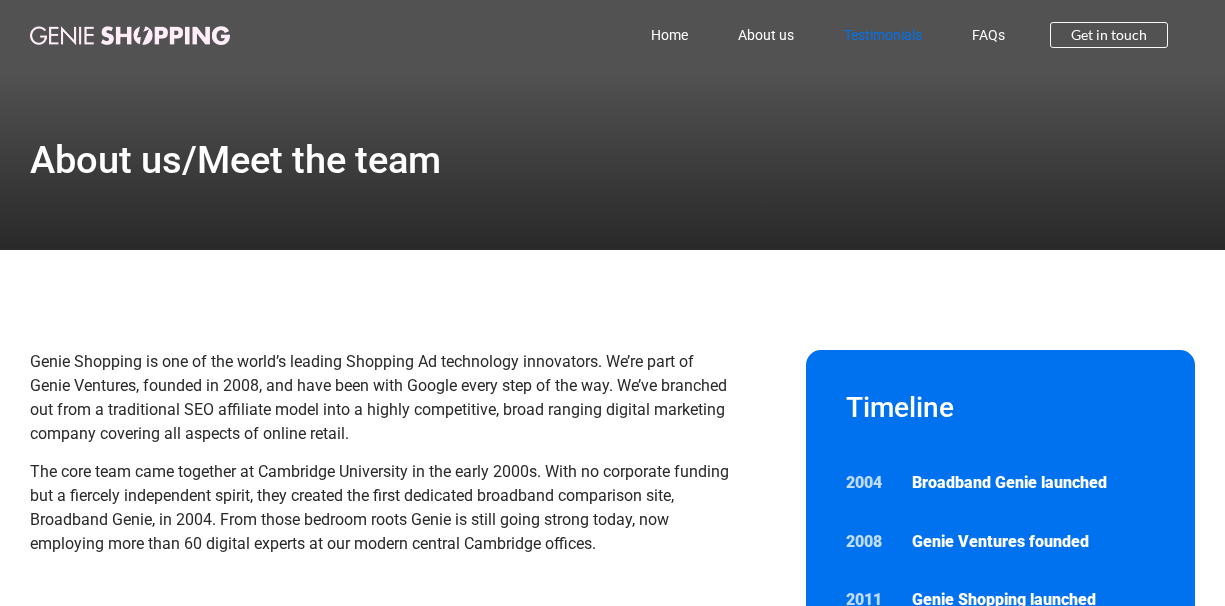 click on "Testimonials" 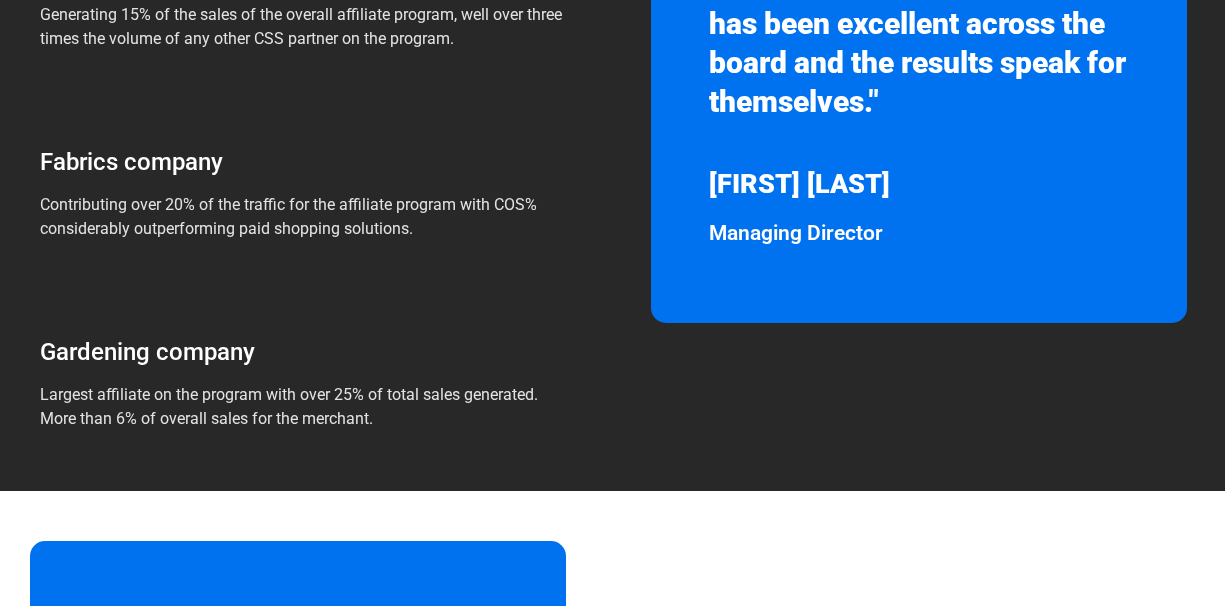 scroll, scrollTop: 0, scrollLeft: 0, axis: both 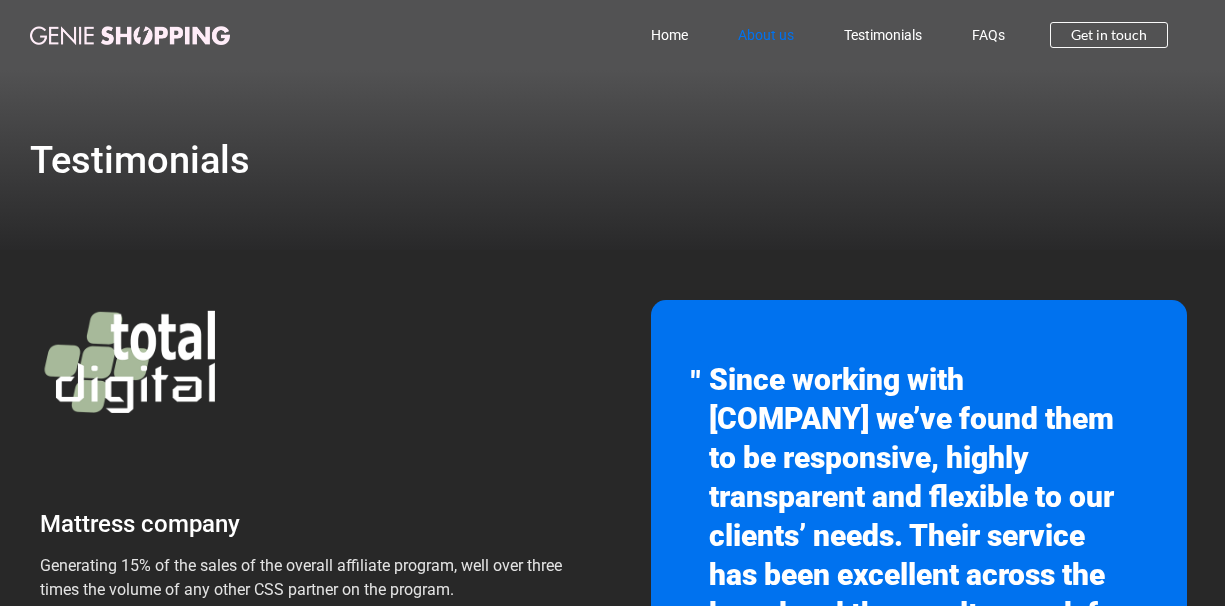 click on "About us" 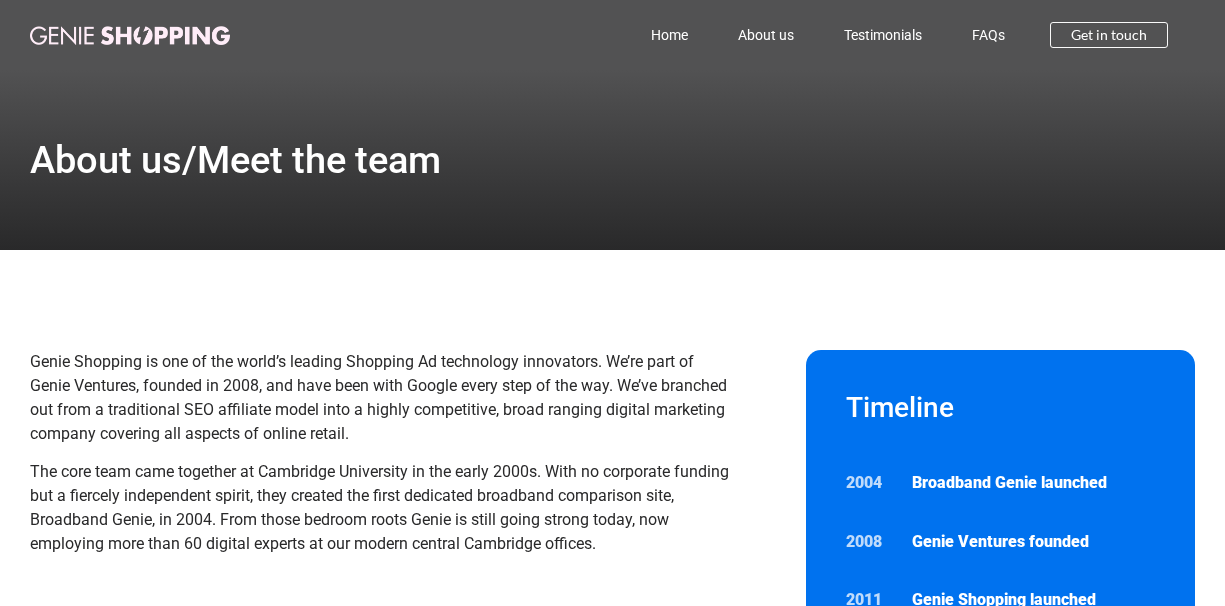 click on "Home" 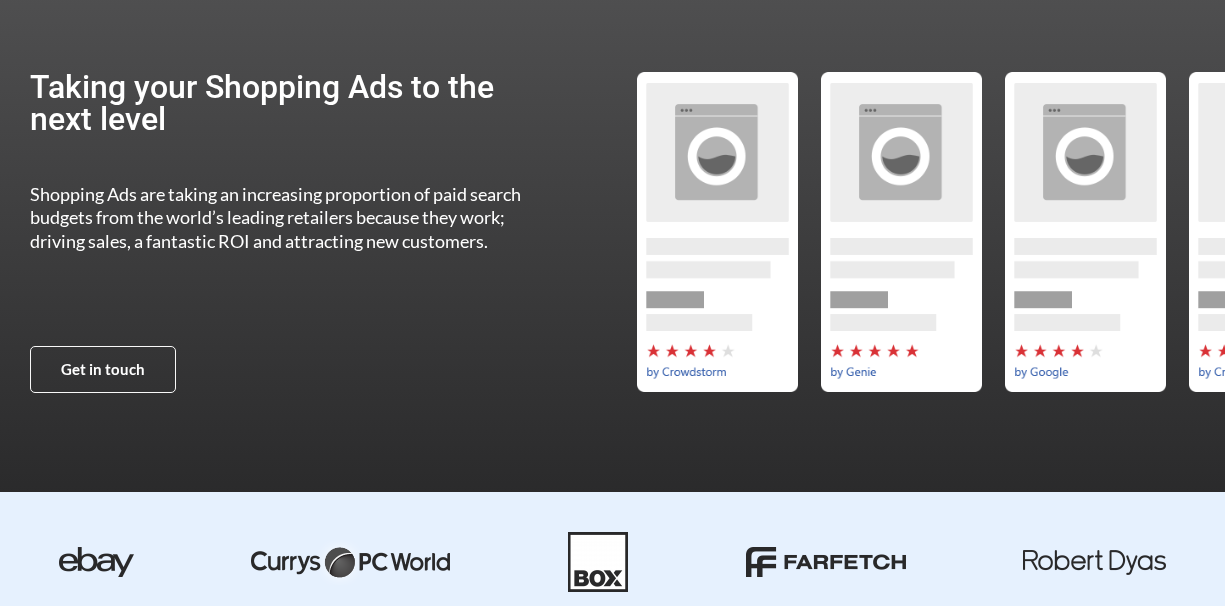 scroll, scrollTop: 0, scrollLeft: 0, axis: both 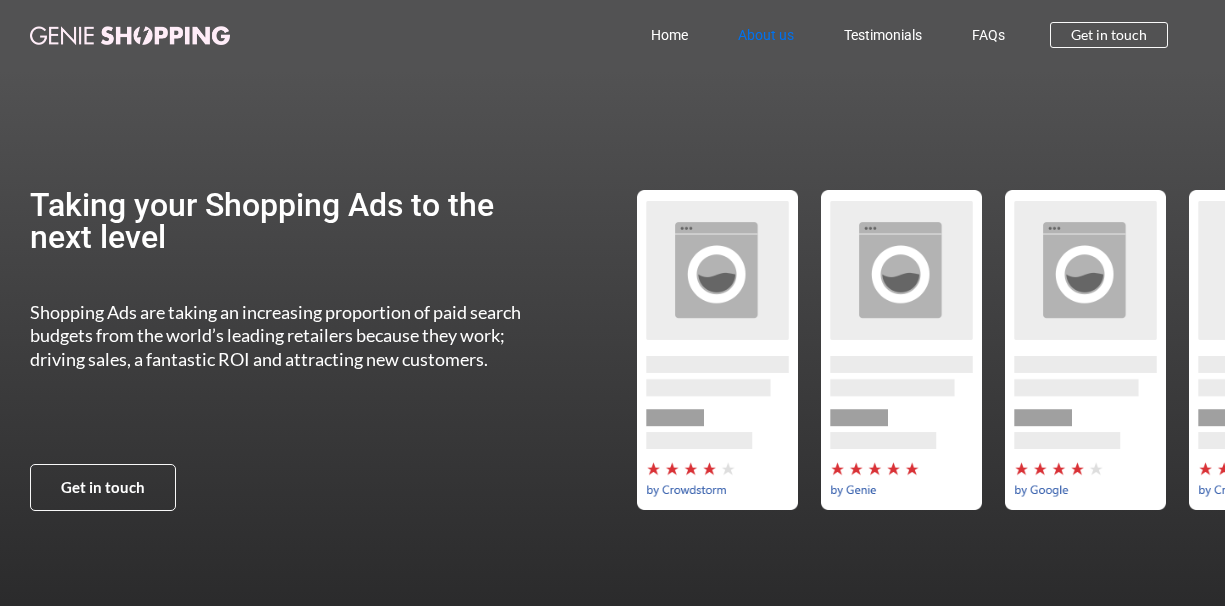 click on "About us" 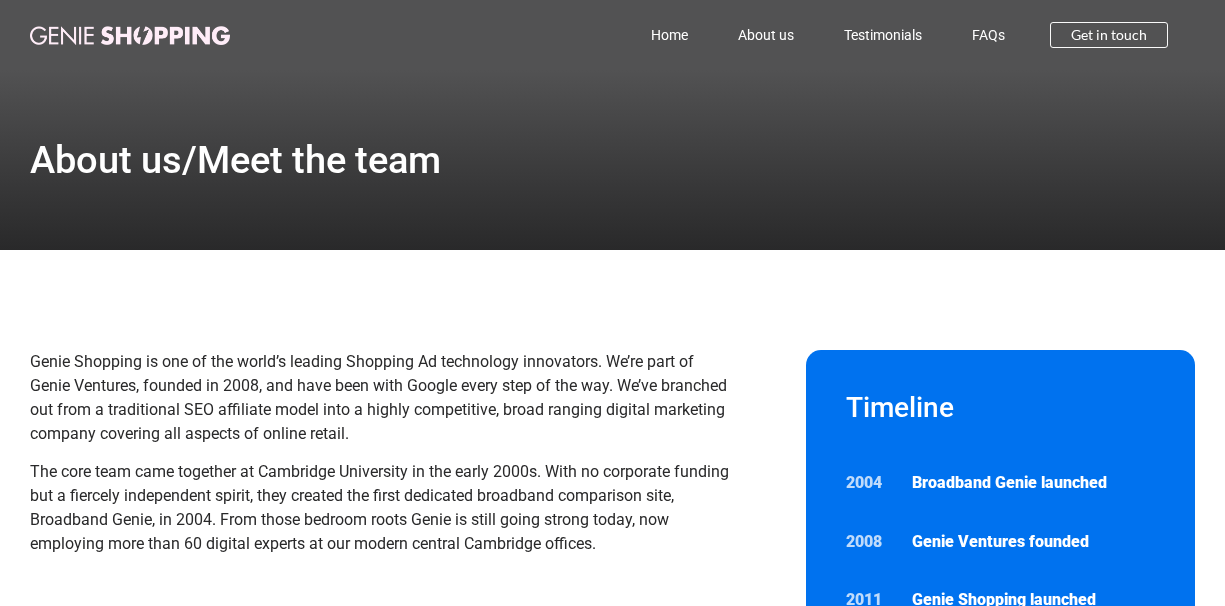 scroll, scrollTop: 0, scrollLeft: 0, axis: both 